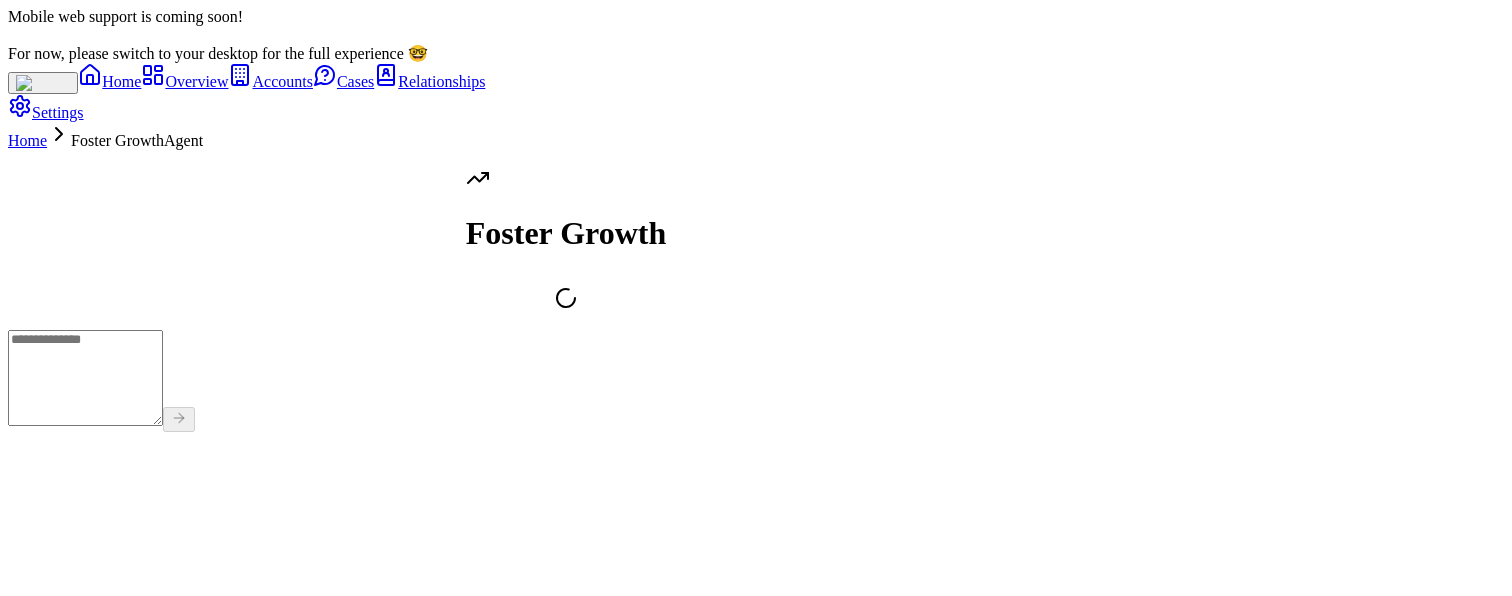 scroll, scrollTop: 0, scrollLeft: 0, axis: both 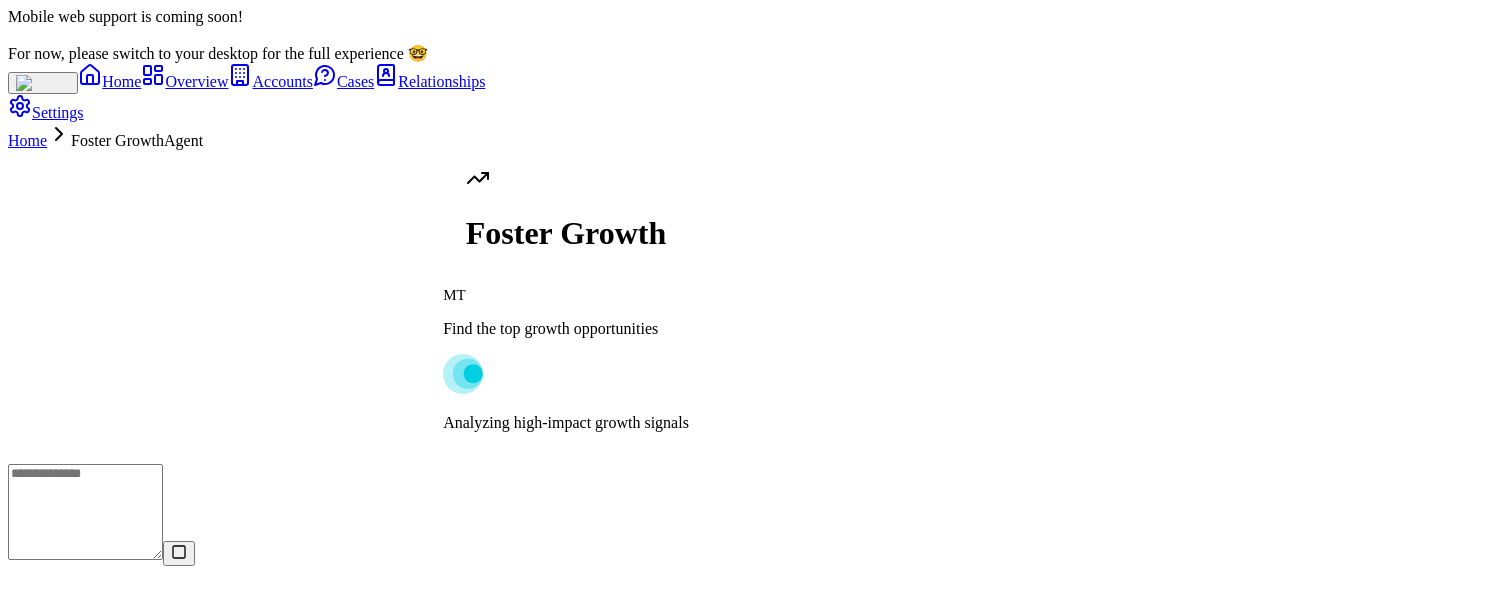 click on "Home" at bounding box center (27, 140) 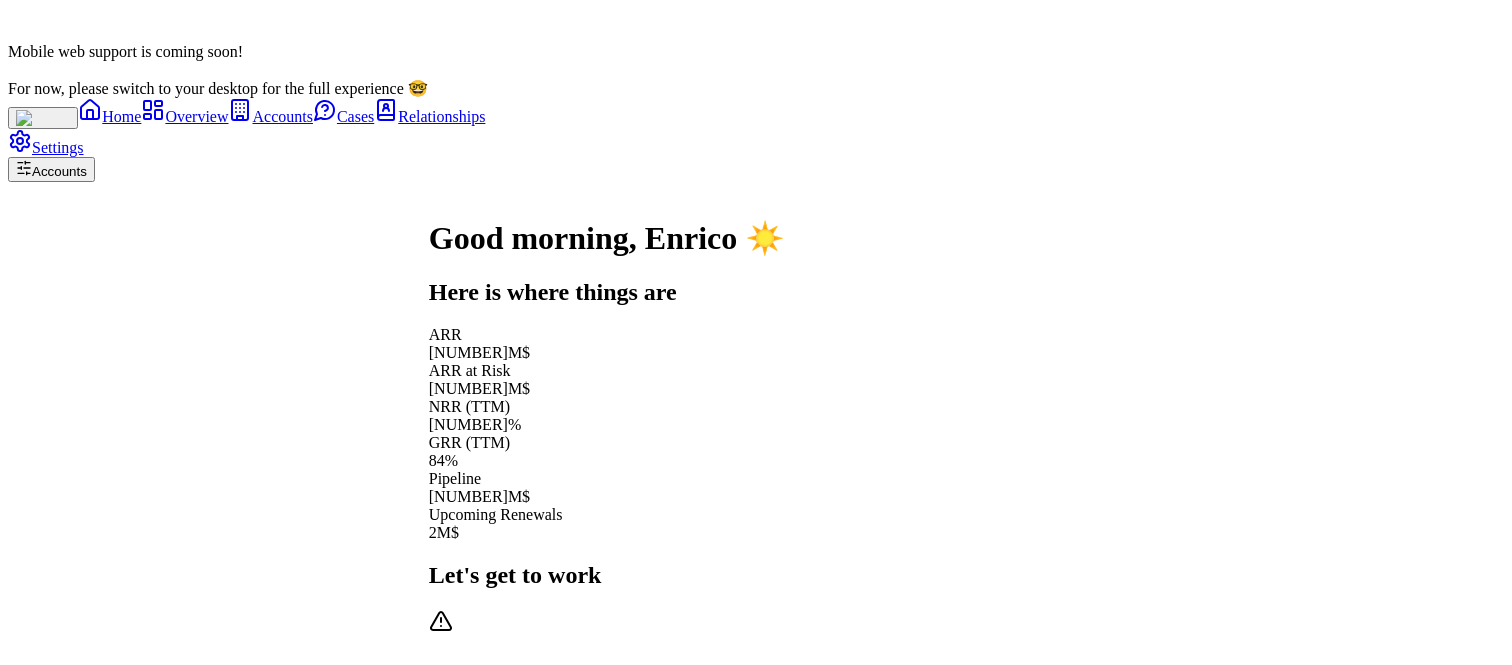 scroll, scrollTop: 0, scrollLeft: 0, axis: both 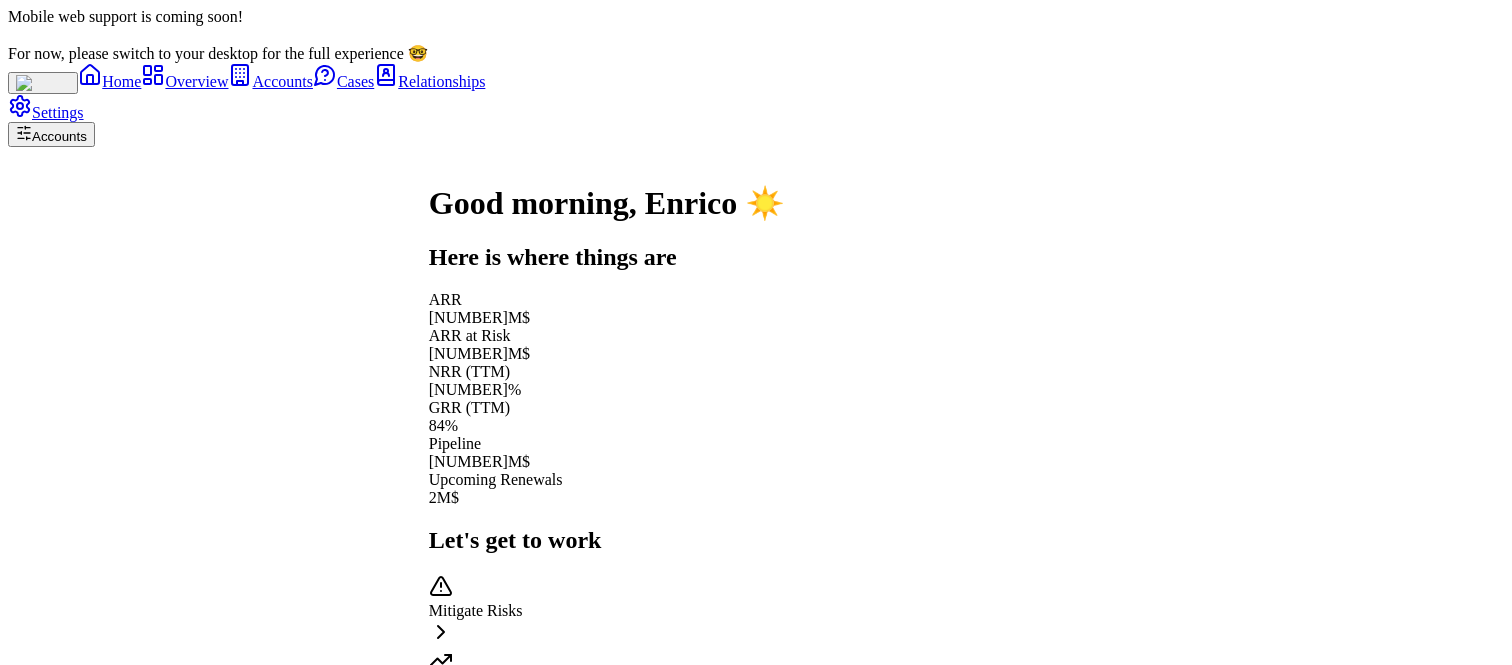 click on "ARR 10.5M$ ARR at Risk 3.3M$ NRR (TTM) 118% GRR (TTM) 84% Pipeline 9.5M$ Upcoming Renewals 2M$" at bounding box center (607, 399) 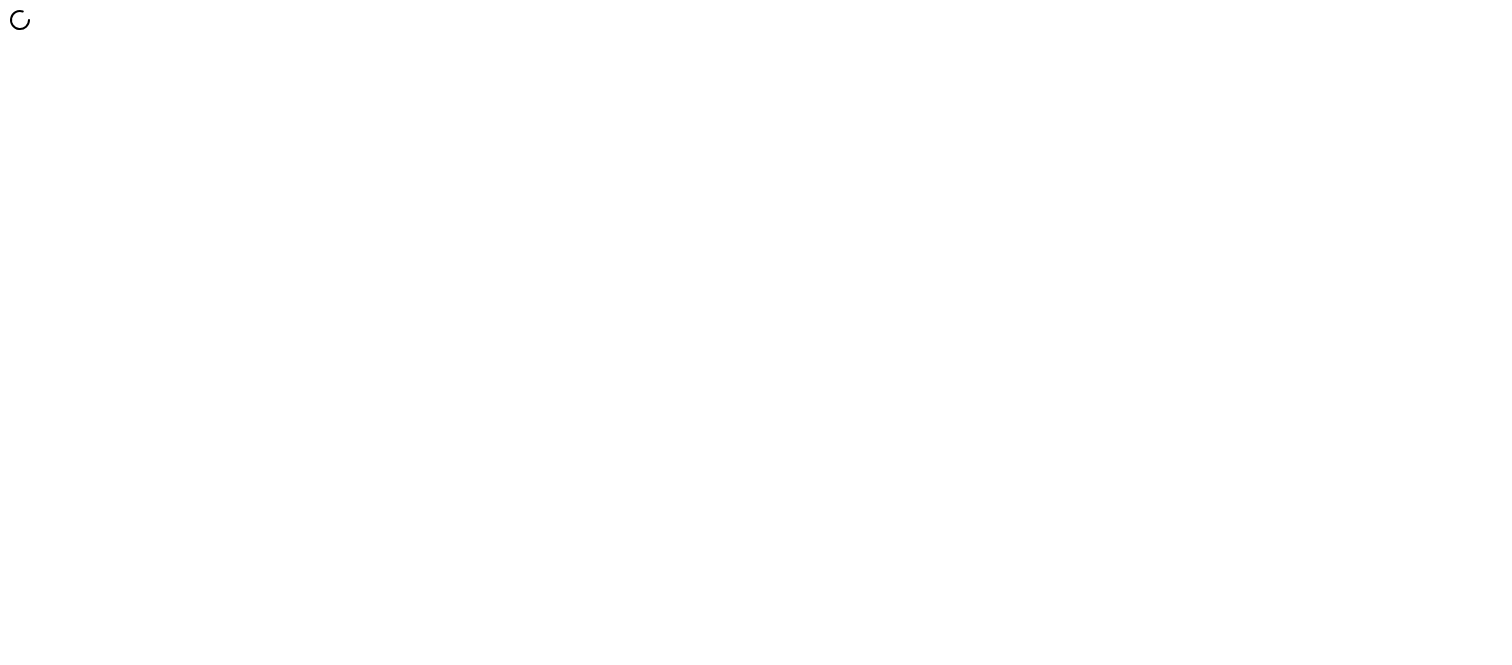 scroll, scrollTop: 0, scrollLeft: 0, axis: both 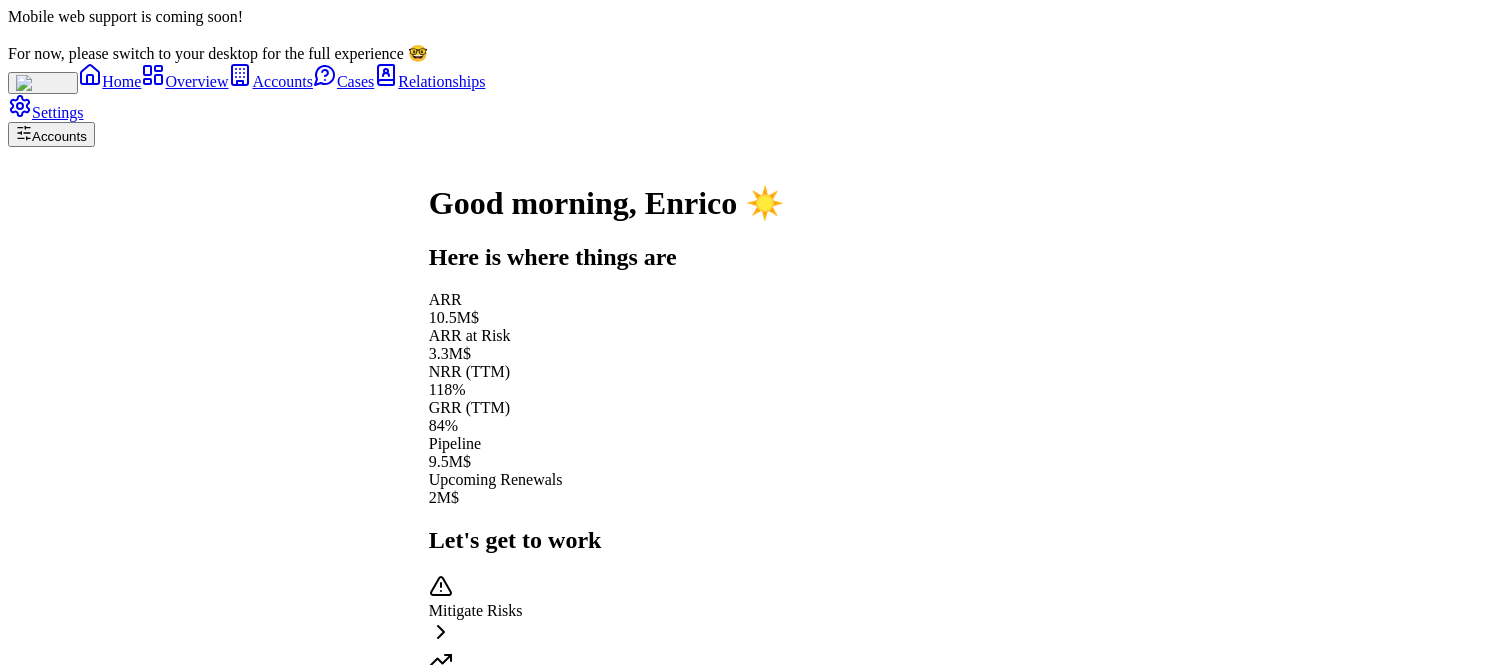 click on "Foster Growth" at bounding box center [607, 685] 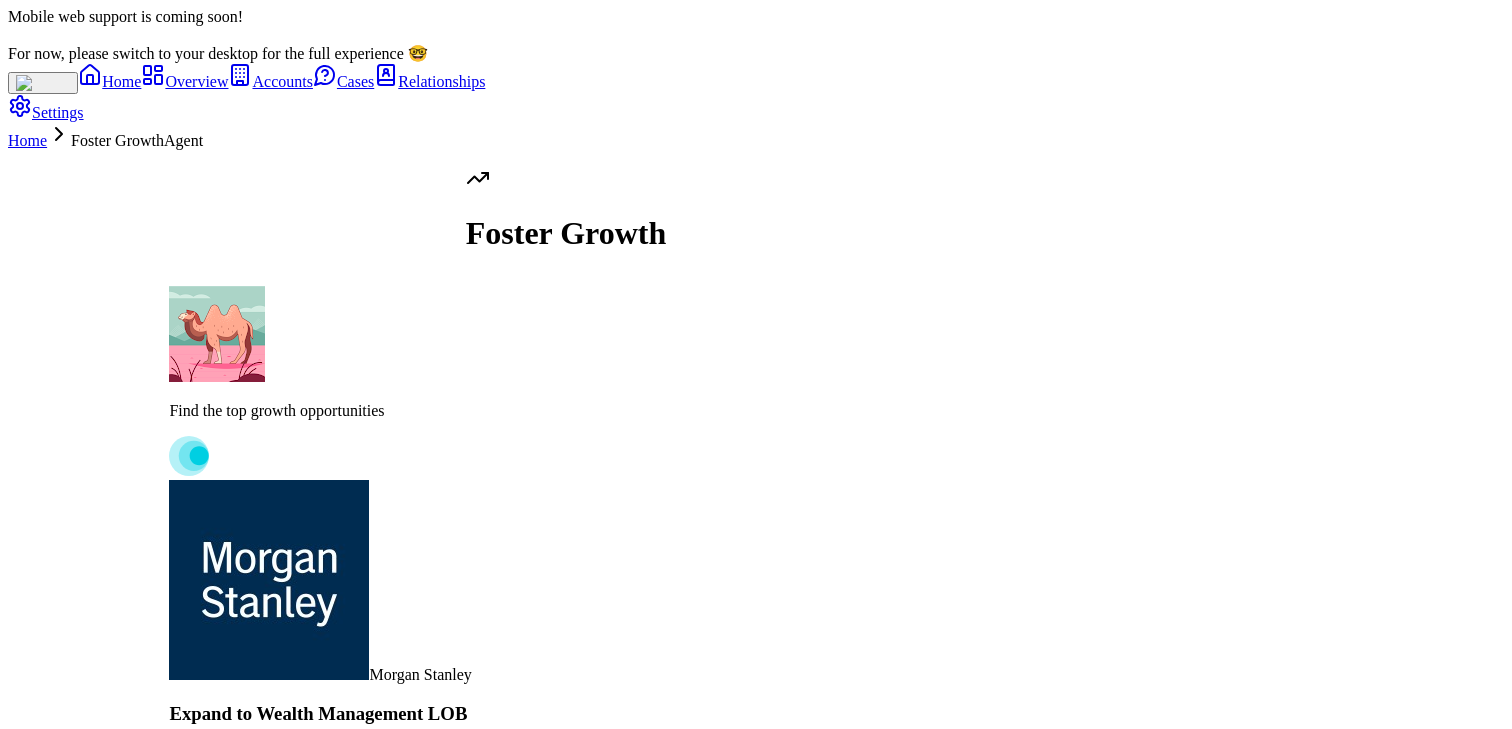 scroll, scrollTop: 0, scrollLeft: 0, axis: both 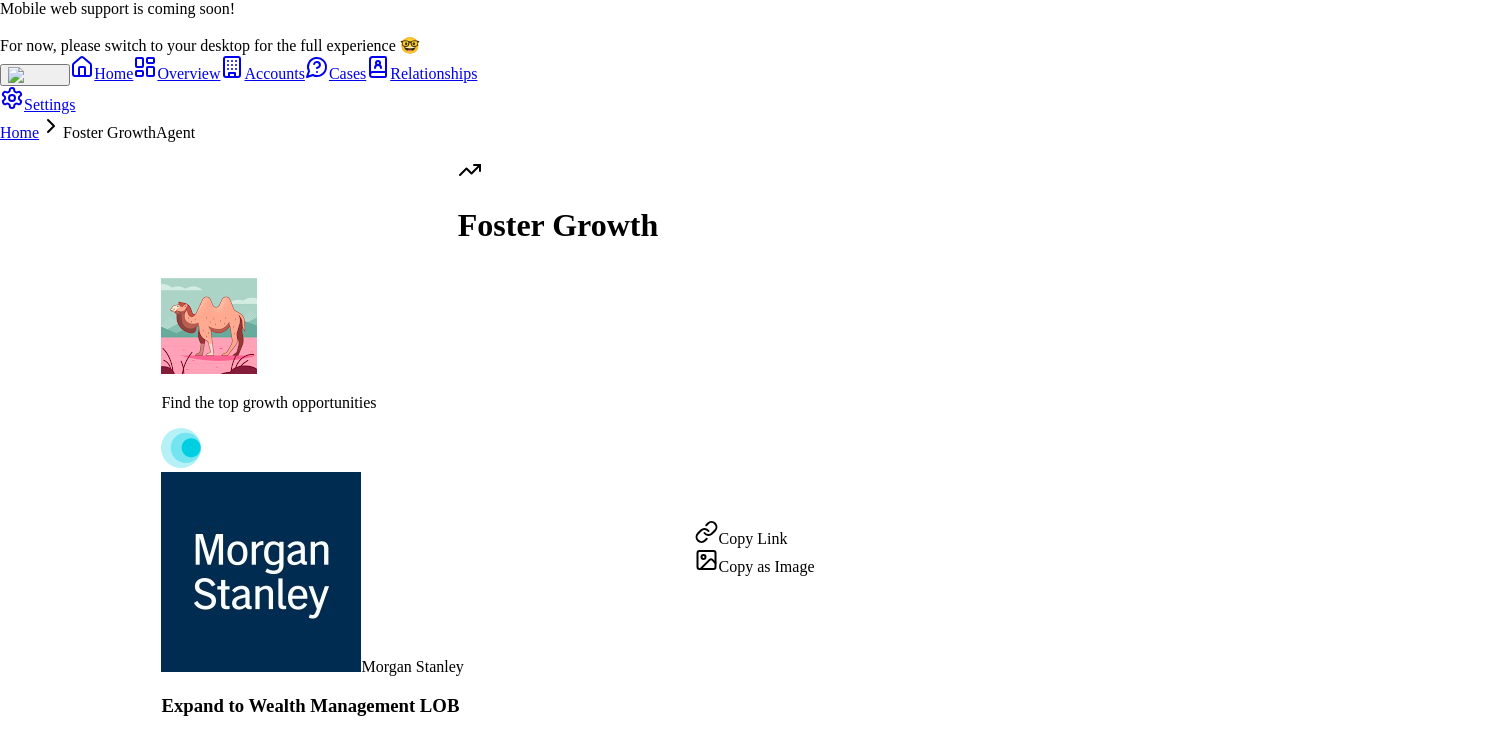 click on "Mobile web support is coming soon! For now, please switch to your desktop for the full experience 🤓 Home Overview Accounts Cases Relationships Settings Home Foster Growth  Agent Find the top growth opportunities Morgan Stanley Expand to Wealth Management LOB Morgan Stanley: R&D usage high, but Wealth Management not yet engaged. Upsell Stardog for new LOB data integration. Pursue Expansion Play Dig In Share Follow Boehringer Ingelheim Voicebox for Regulatory Filings Boehringer Ingelheim: Supply Chain Voicebox POC success. Propose expansion to Regulatory Filings automation use case. Pursue Expansion Play Dig In Share Follow Dell Manufacturing Division Data Fabric Dell: Supply Chain focus, but Manufacturing division not yet targeted. Propose Stardog for plant-level data unification. Pursue Expansion Play Dig In Share Follow UPS On-Prem to Cloud Migration Play UPS: Current semantic layer on-prem, but cloud migration not yet proposed. Launch cloud migration expansion motion. Pursue Expansion Play Dig In Share" at bounding box center (756, 1319) 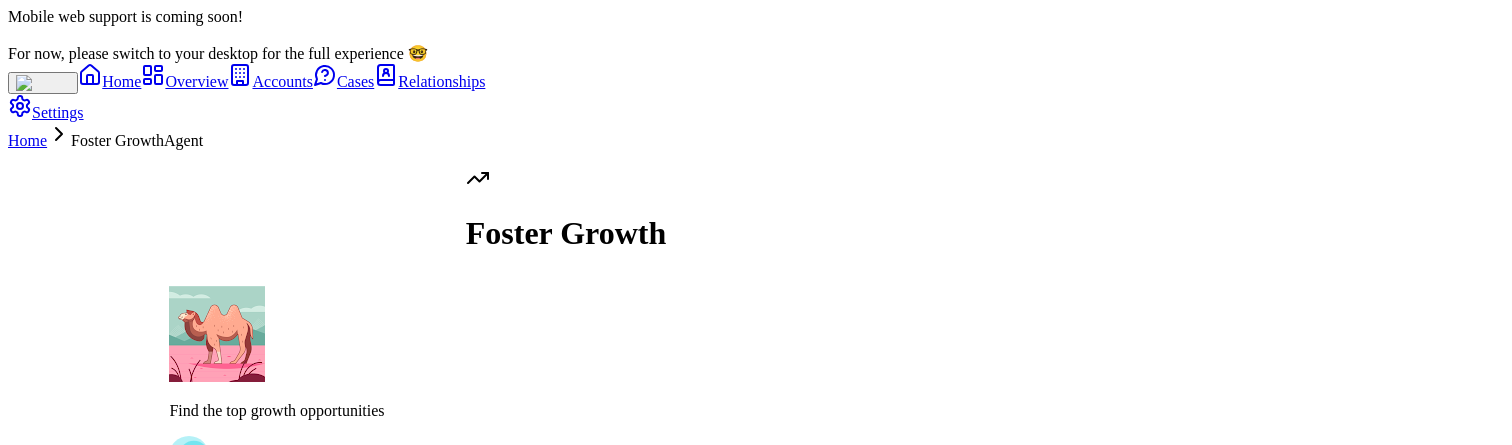 scroll, scrollTop: 0, scrollLeft: 0, axis: both 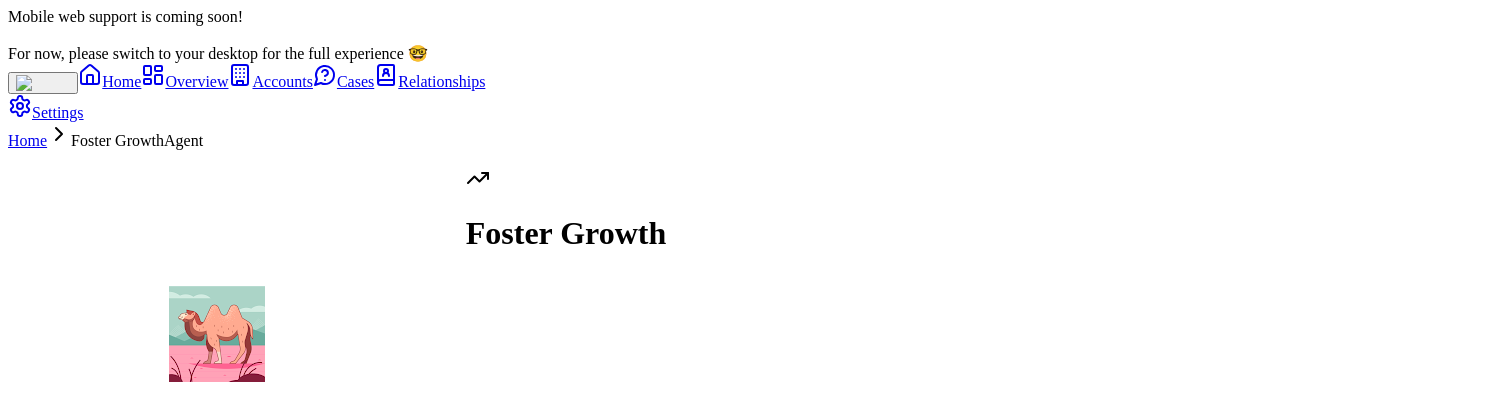 click on "Pursue Expansion Play" at bounding box center [258, 2446] 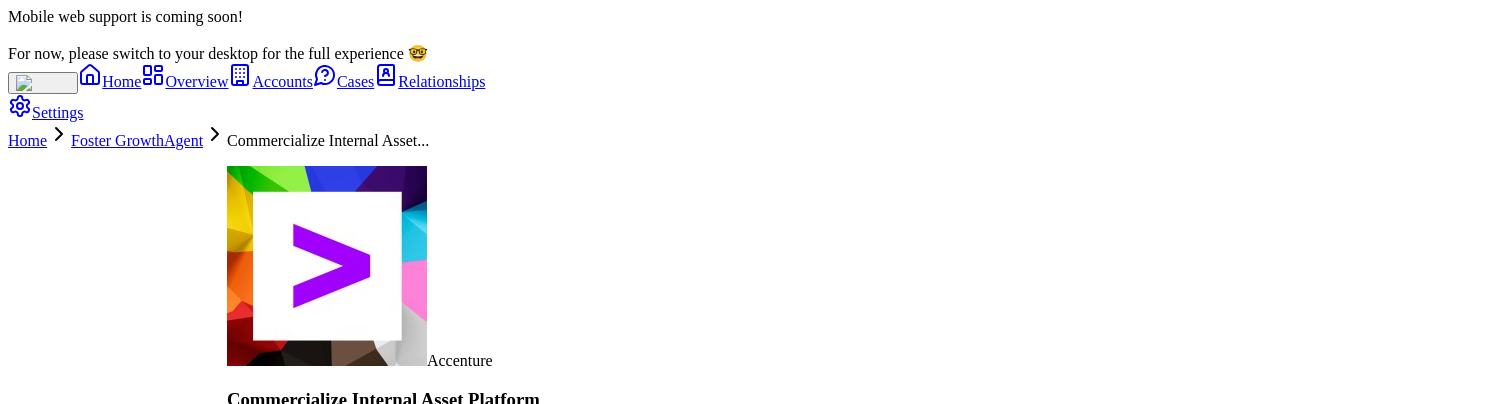 scroll, scrollTop: 64, scrollLeft: 0, axis: vertical 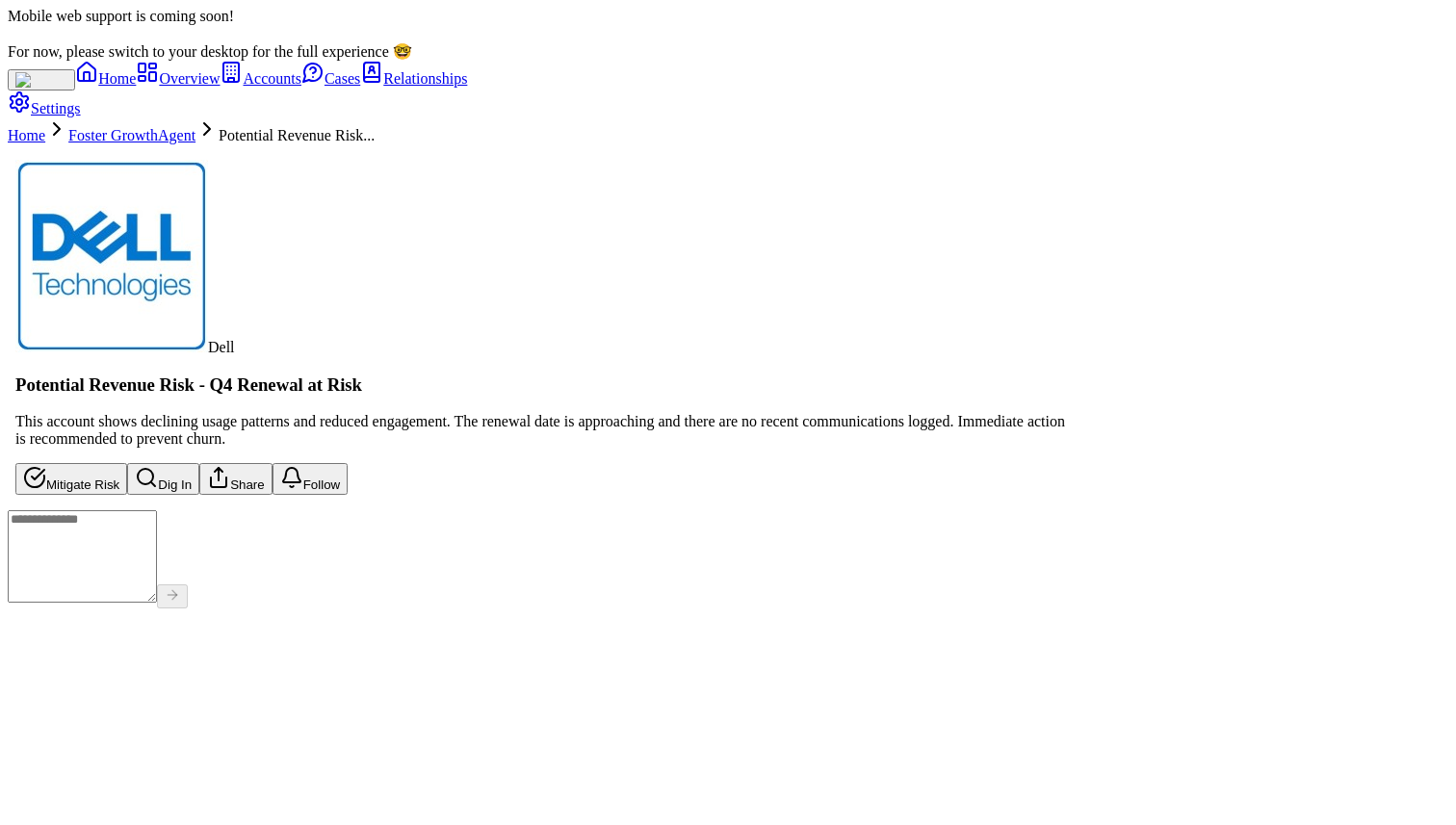 click on "Dell Potential Revenue Risk - Q4 Renewal at Risk This account shows declining usage patterns and reduced engagement. The renewal date is approaching and there are no recent communications logged. Immediate action is recommended to prevent churn. Mitigate Risk Dig In Share Follow" at bounding box center [545, 327] 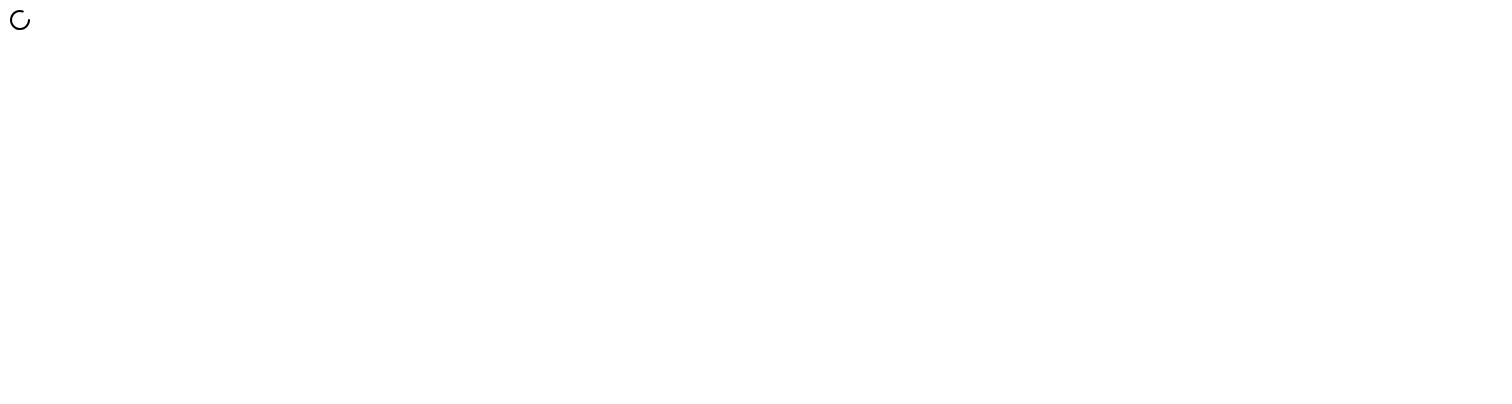 scroll, scrollTop: 0, scrollLeft: 0, axis: both 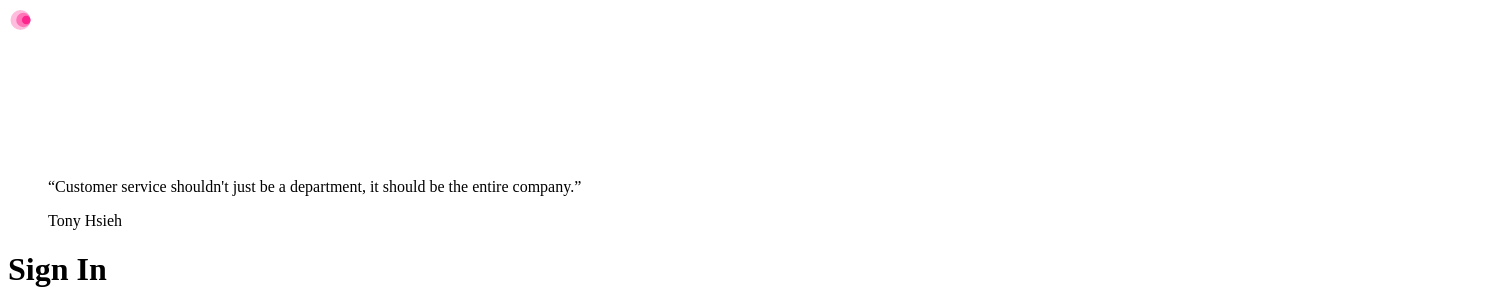 click on "Continue with Google" at bounding box center [87, 356] 